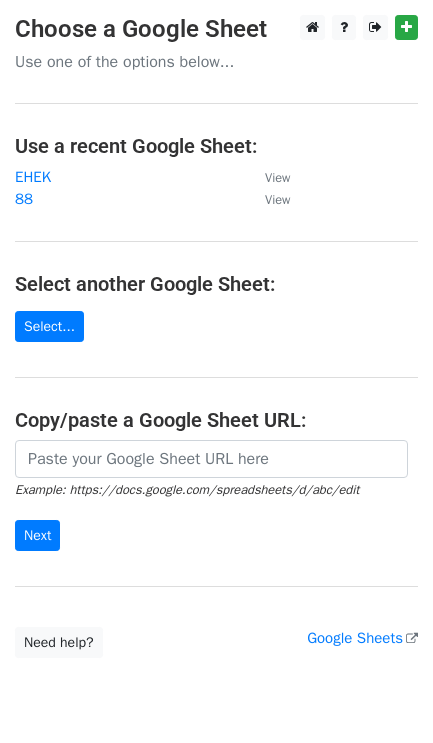 scroll, scrollTop: 0, scrollLeft: 0, axis: both 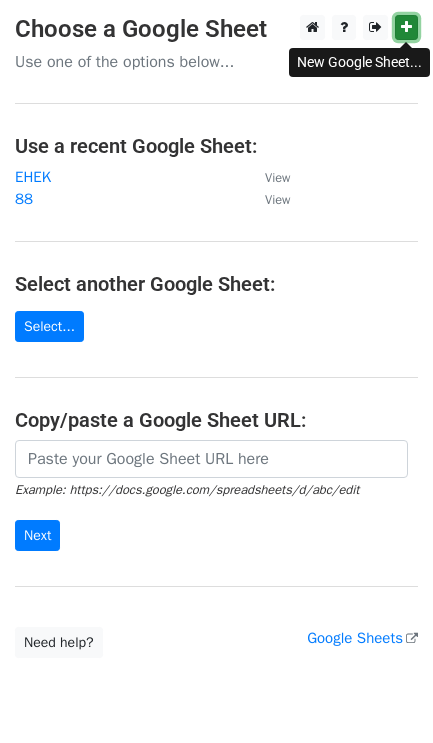 click at bounding box center [406, 27] 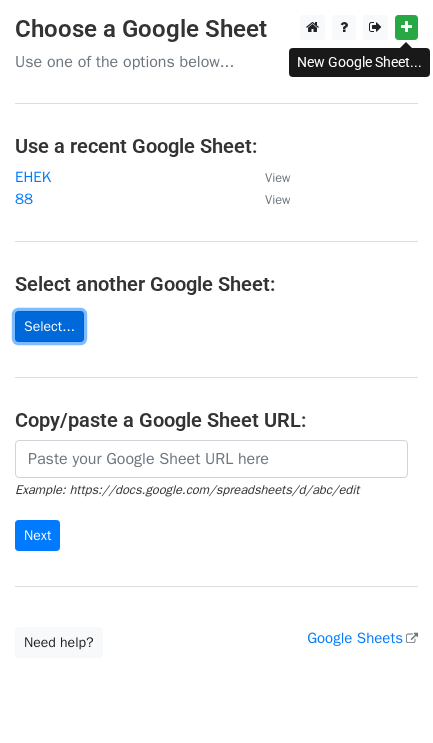 click on "Select..." at bounding box center [49, 326] 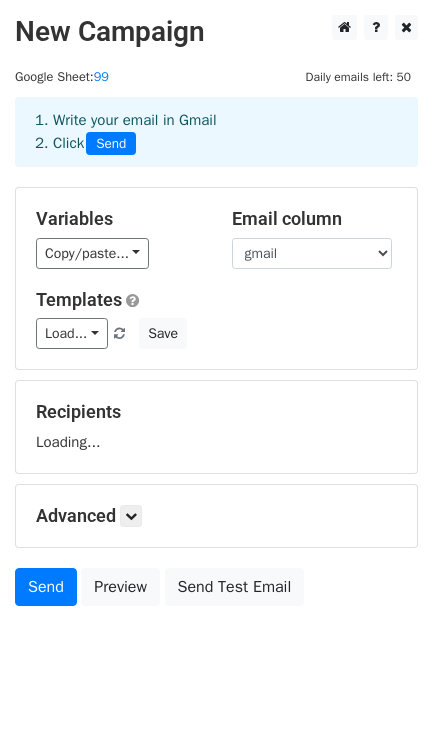 scroll, scrollTop: 0, scrollLeft: 0, axis: both 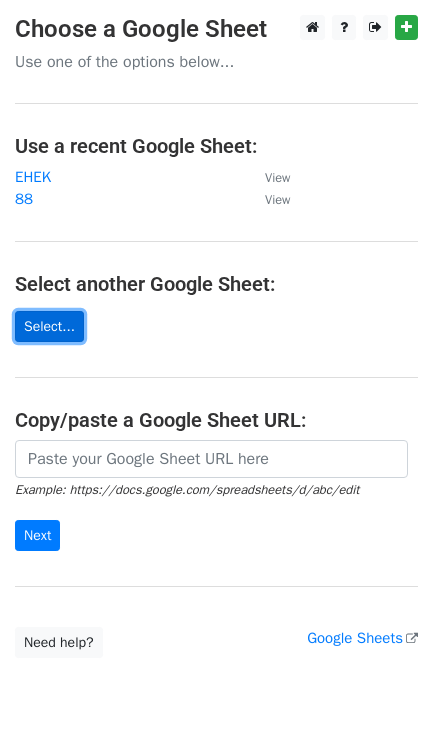click on "Select..." at bounding box center (49, 326) 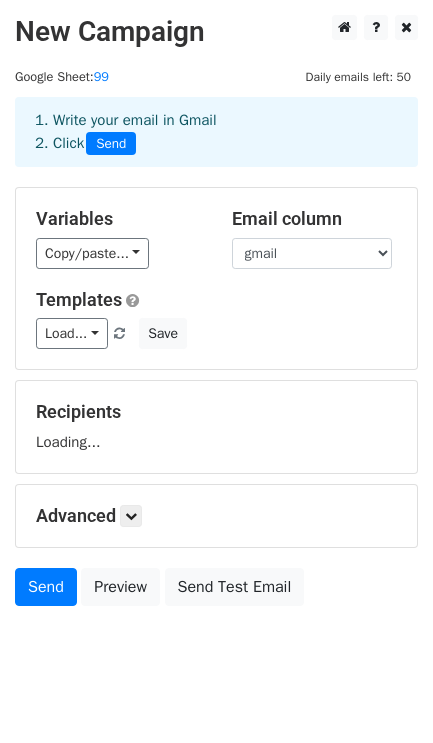 scroll, scrollTop: 0, scrollLeft: 0, axis: both 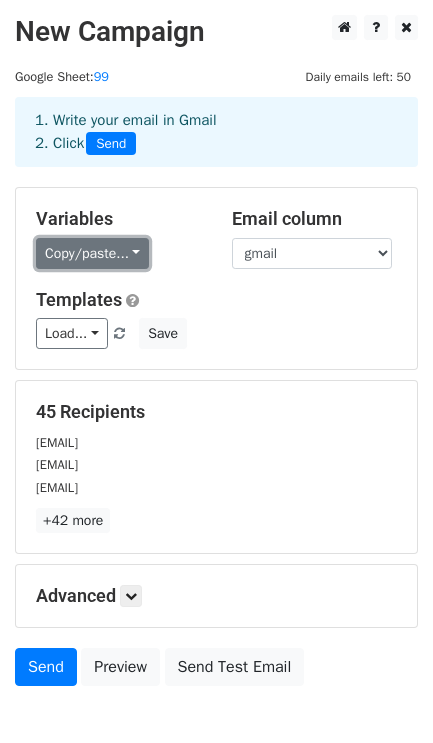 click on "Copy/paste..." at bounding box center (92, 253) 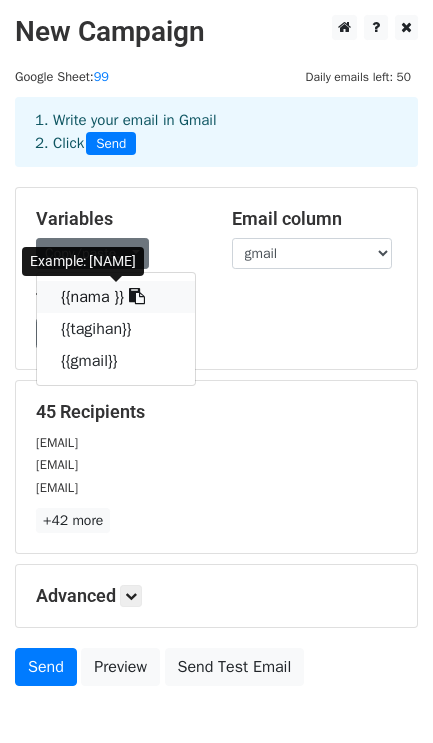 click at bounding box center (137, 296) 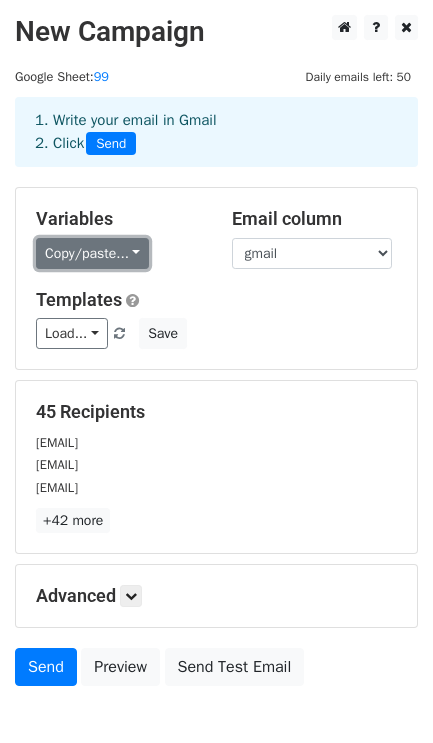 click on "Copy/paste..." at bounding box center [92, 253] 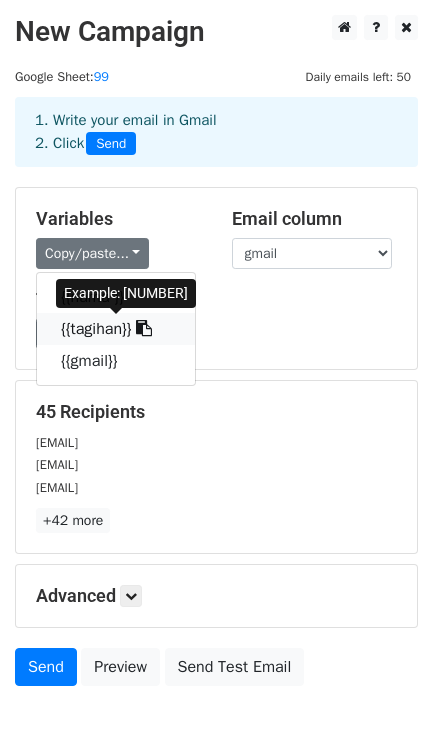 click on "{{tagihan}}" at bounding box center [116, 329] 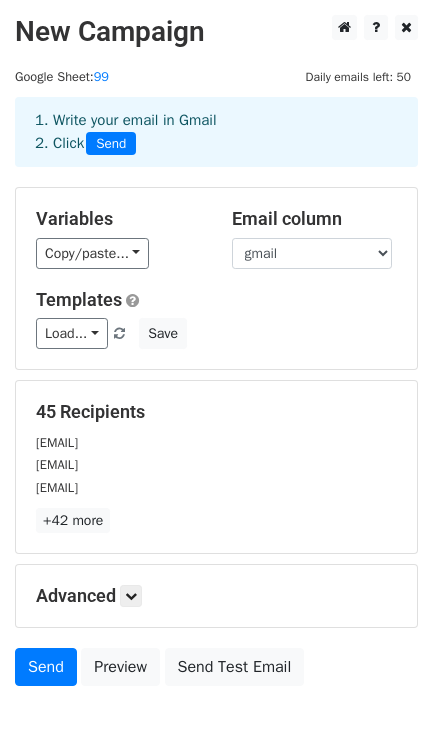 drag, startPoint x: 111, startPoint y: 432, endPoint x: 91, endPoint y: 412, distance: 28.284271 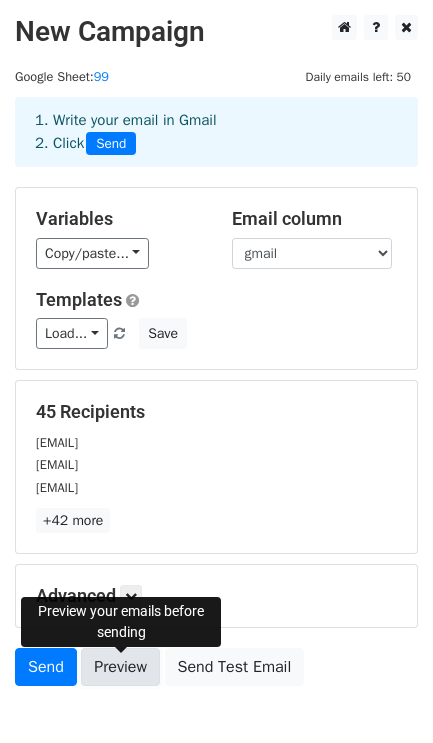 click on "Preview" at bounding box center (120, 667) 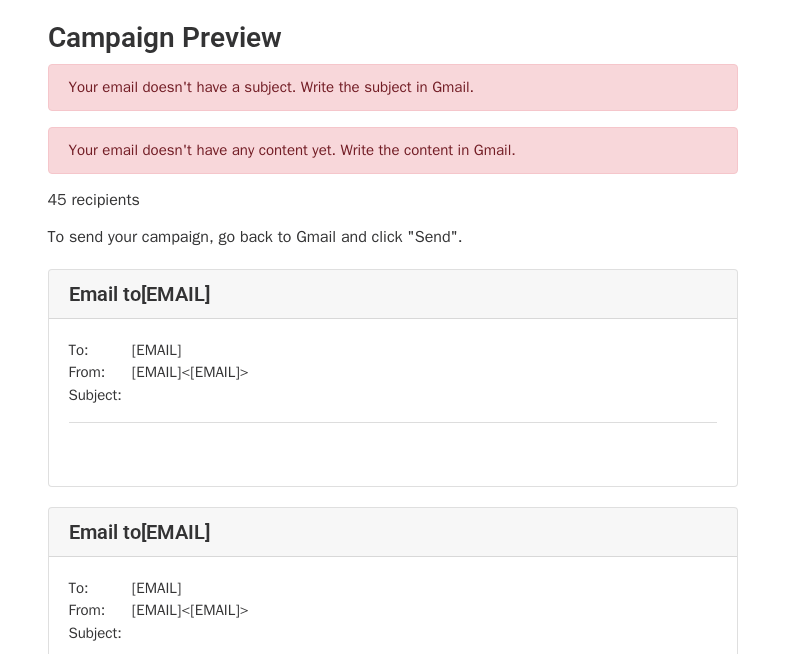 scroll, scrollTop: 0, scrollLeft: 0, axis: both 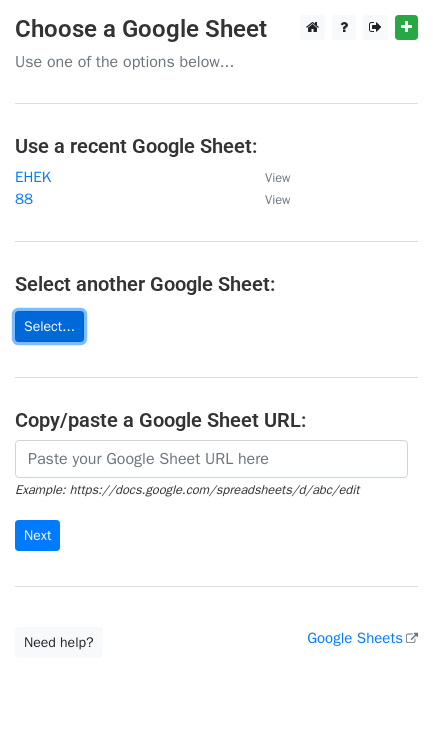 click on "Select..." at bounding box center [49, 326] 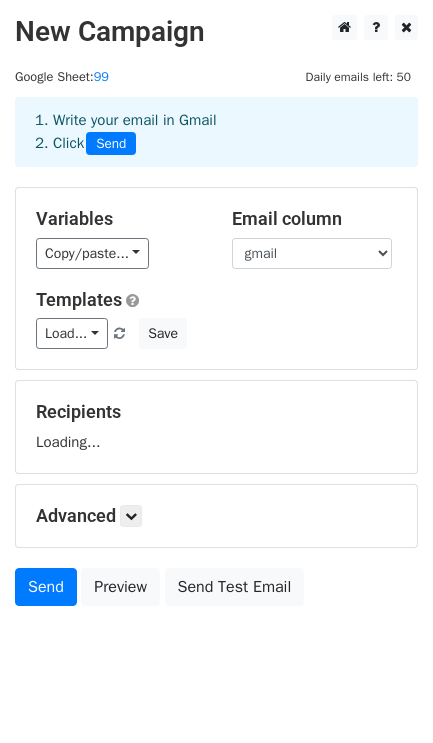 scroll, scrollTop: 0, scrollLeft: 0, axis: both 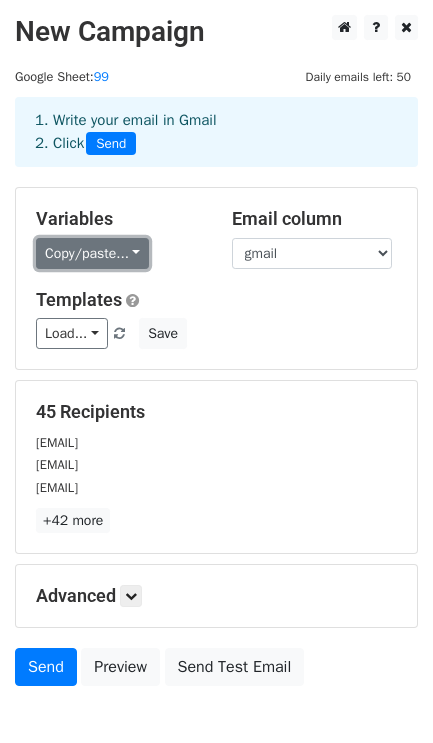 click on "Copy/paste..." at bounding box center (92, 253) 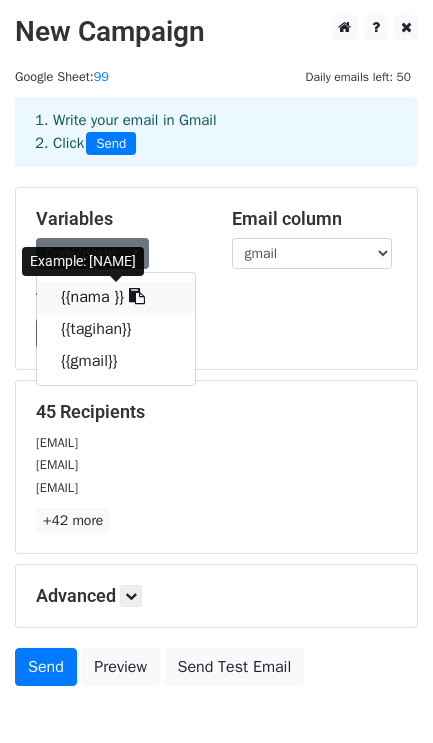 click at bounding box center (137, 296) 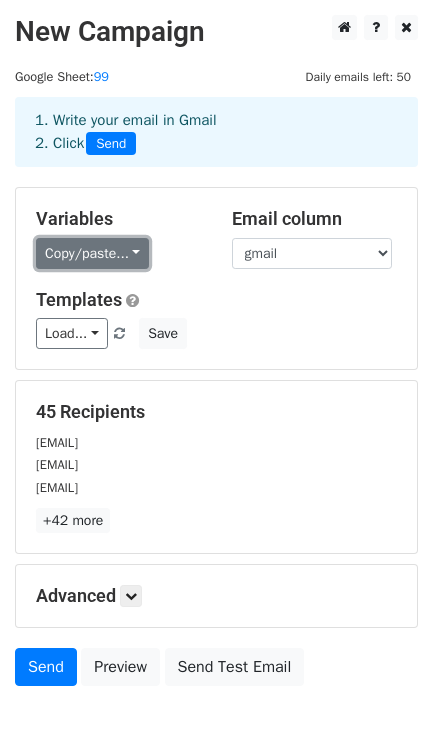click on "Copy/paste..." at bounding box center [92, 253] 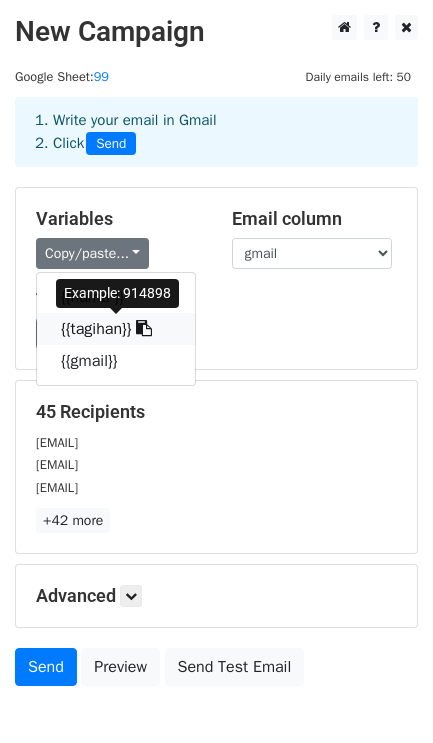 click at bounding box center (144, 328) 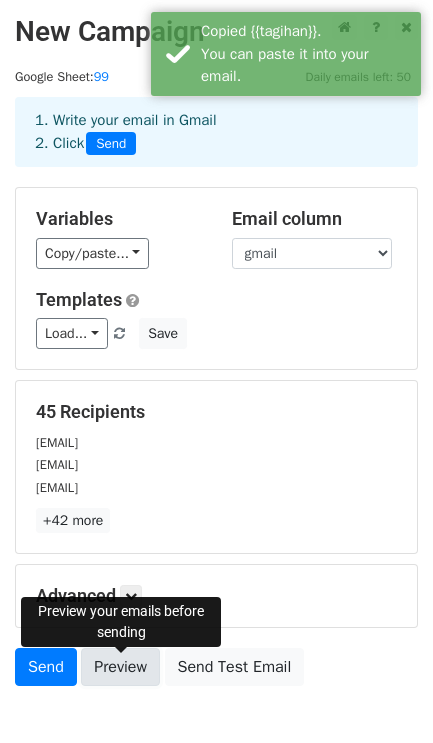 click on "Preview" at bounding box center [120, 667] 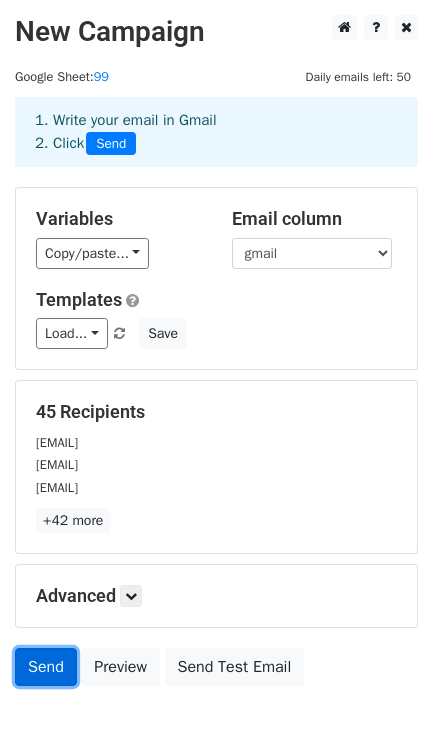click on "Send" at bounding box center [46, 667] 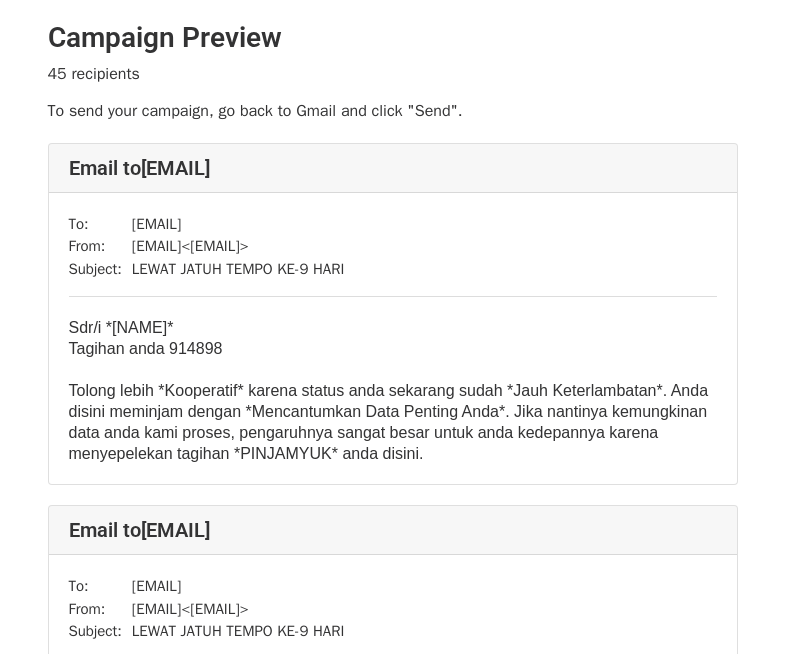 scroll, scrollTop: 0, scrollLeft: 0, axis: both 